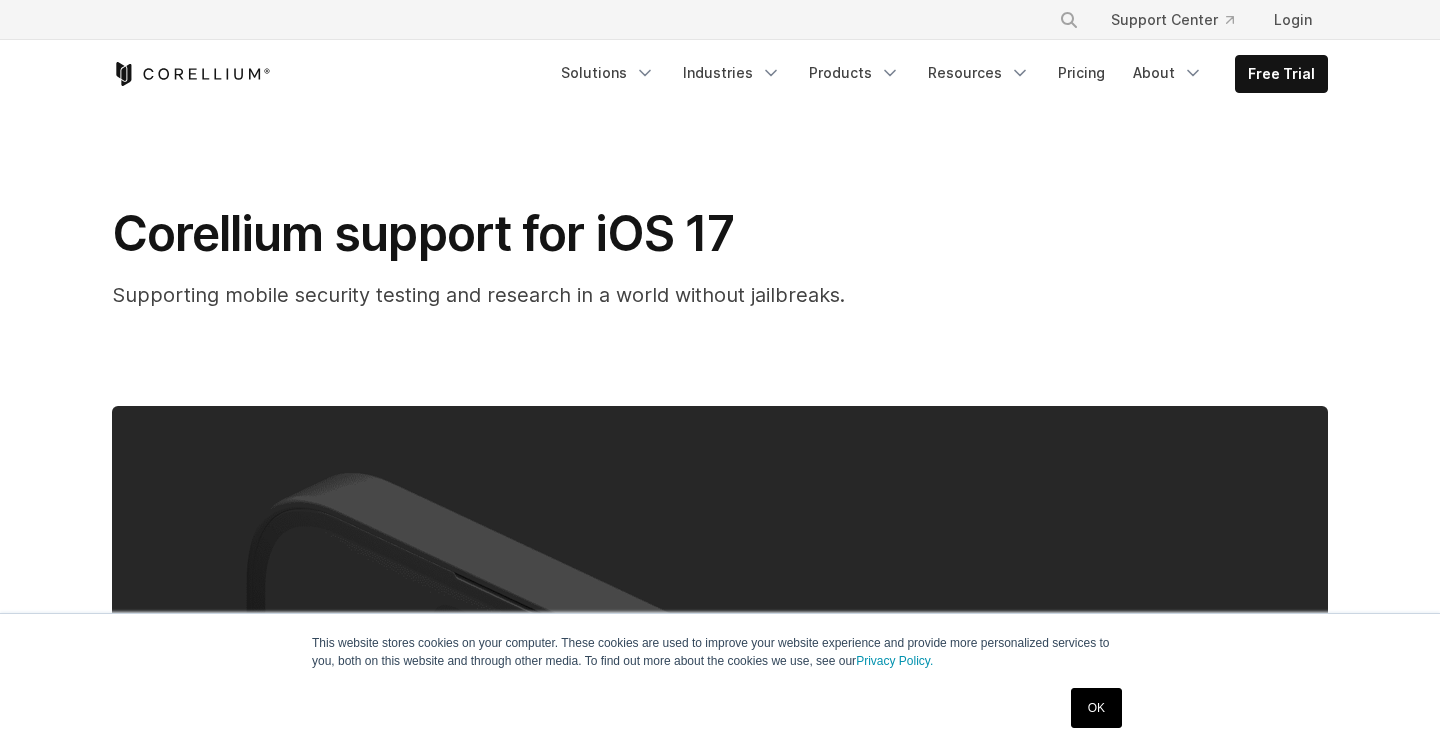 scroll, scrollTop: 35, scrollLeft: 0, axis: vertical 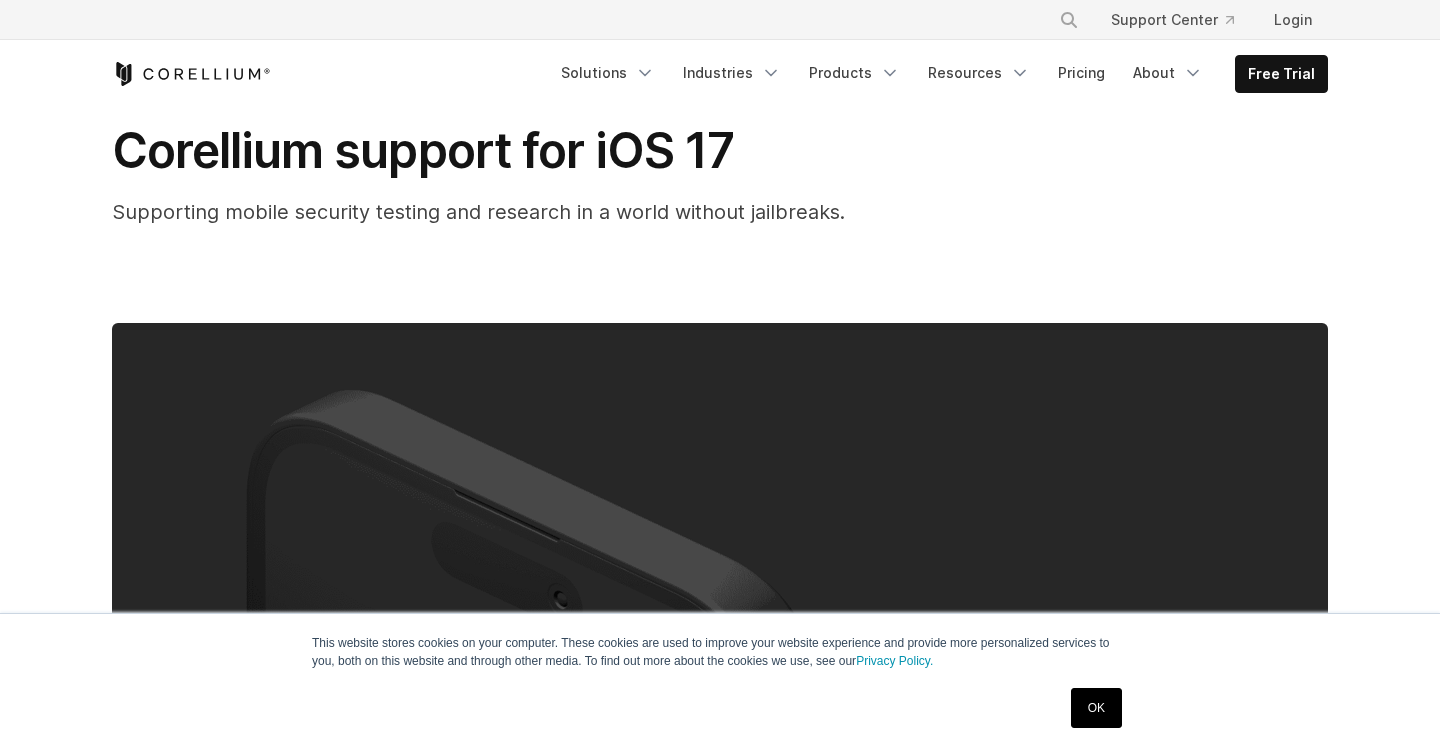 click on "OK" at bounding box center (1096, 708) 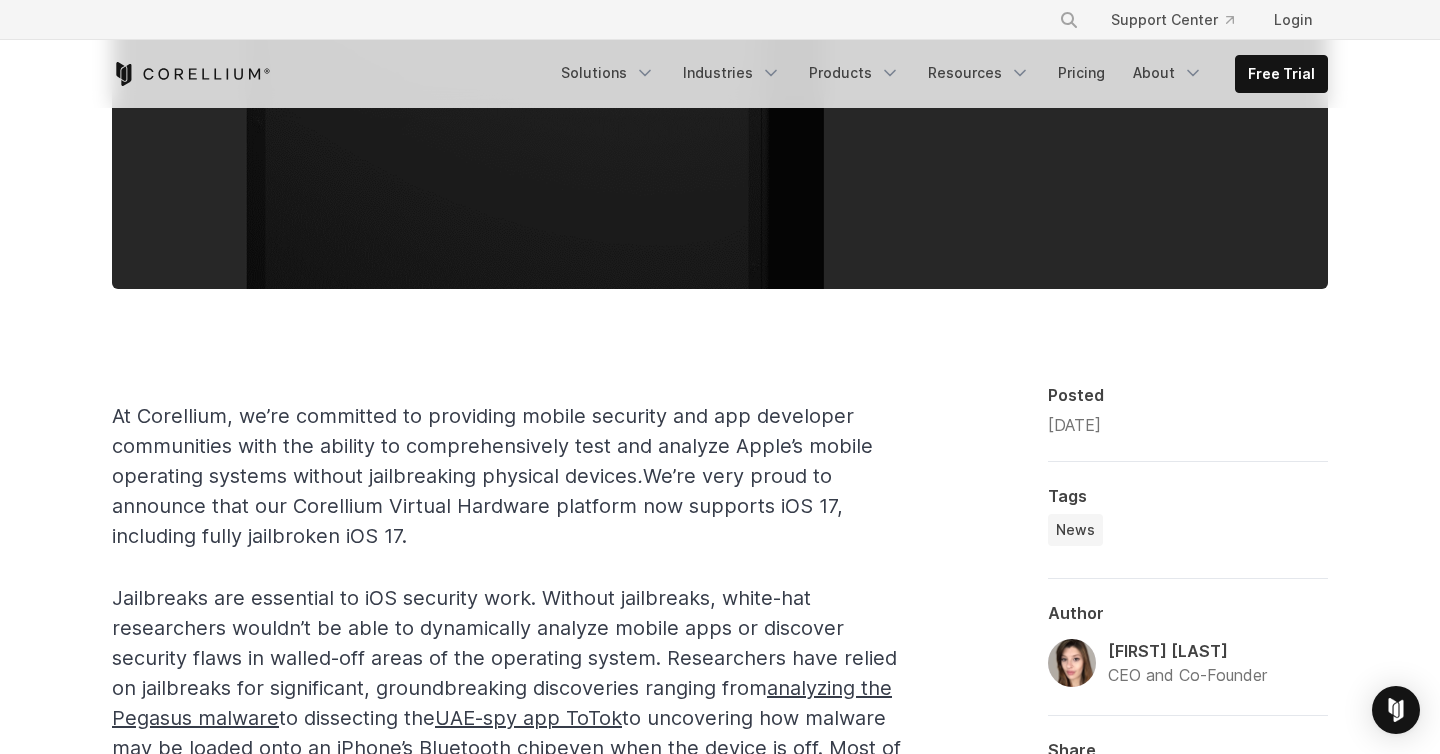 scroll, scrollTop: 654, scrollLeft: 0, axis: vertical 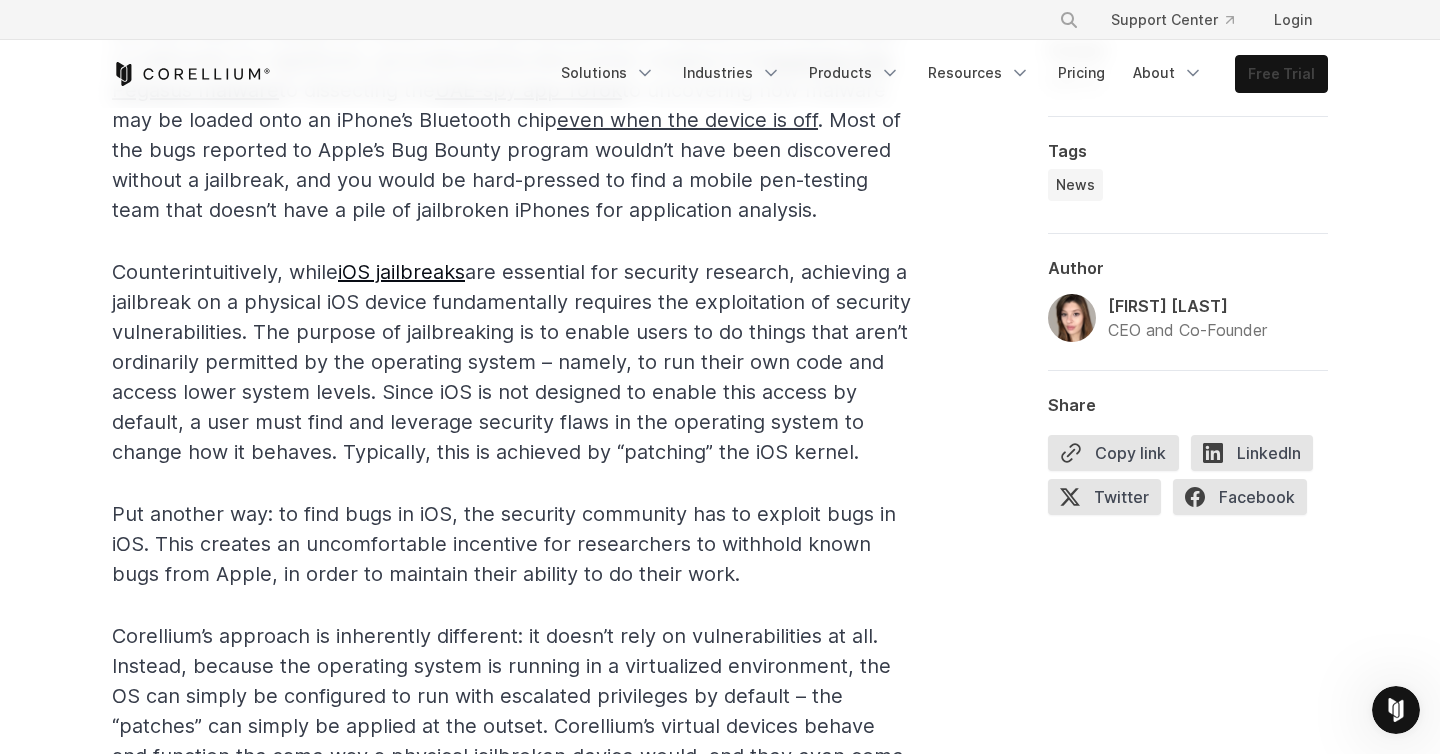 click on "Free Trial" at bounding box center (1281, 74) 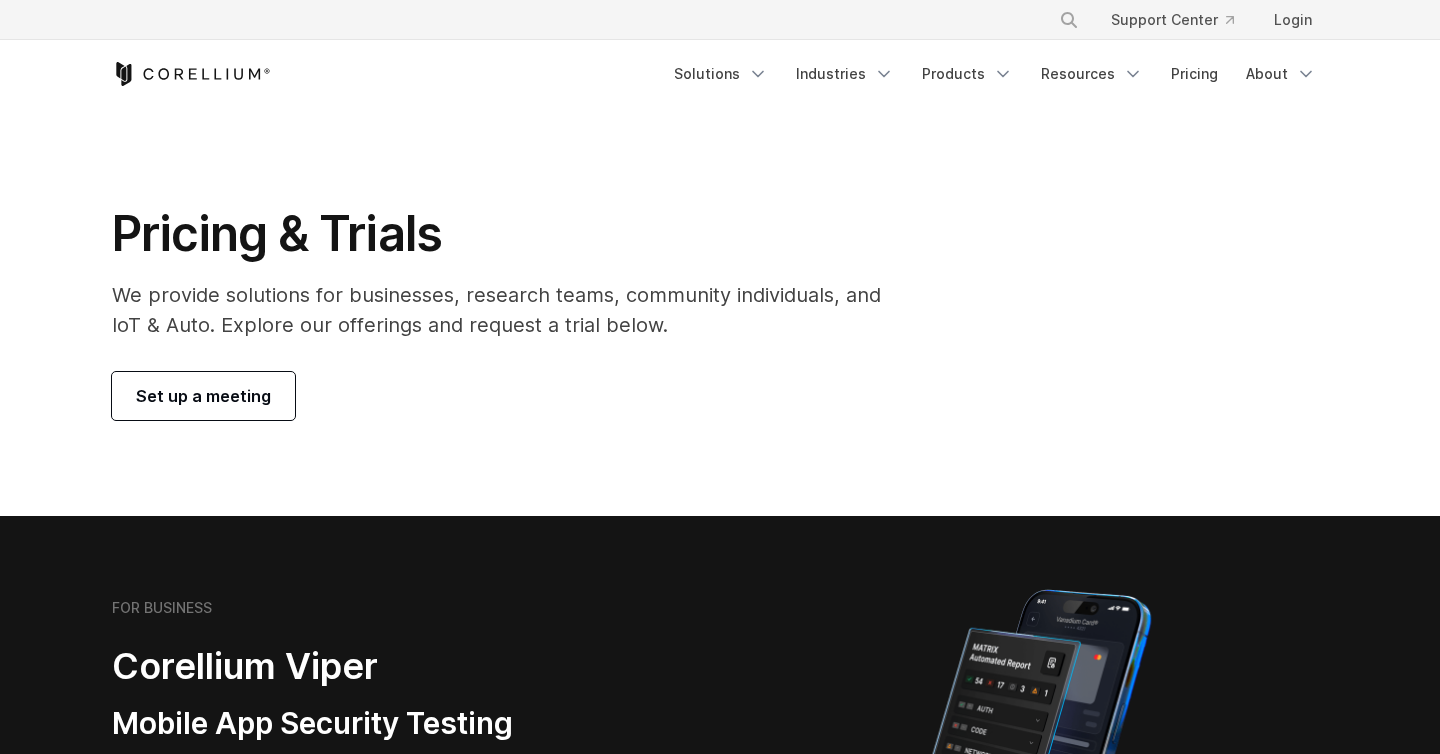 scroll, scrollTop: 0, scrollLeft: 0, axis: both 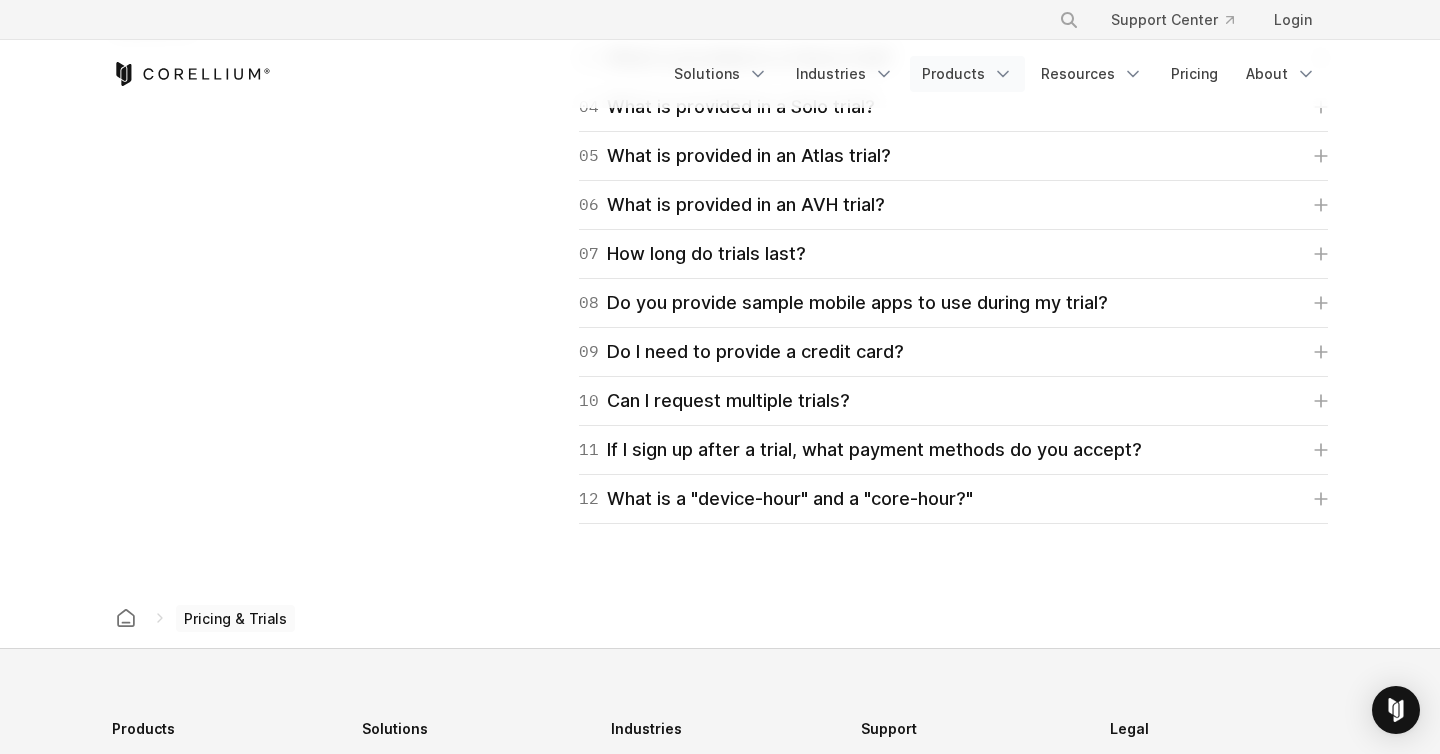 click on "Products" at bounding box center (967, 74) 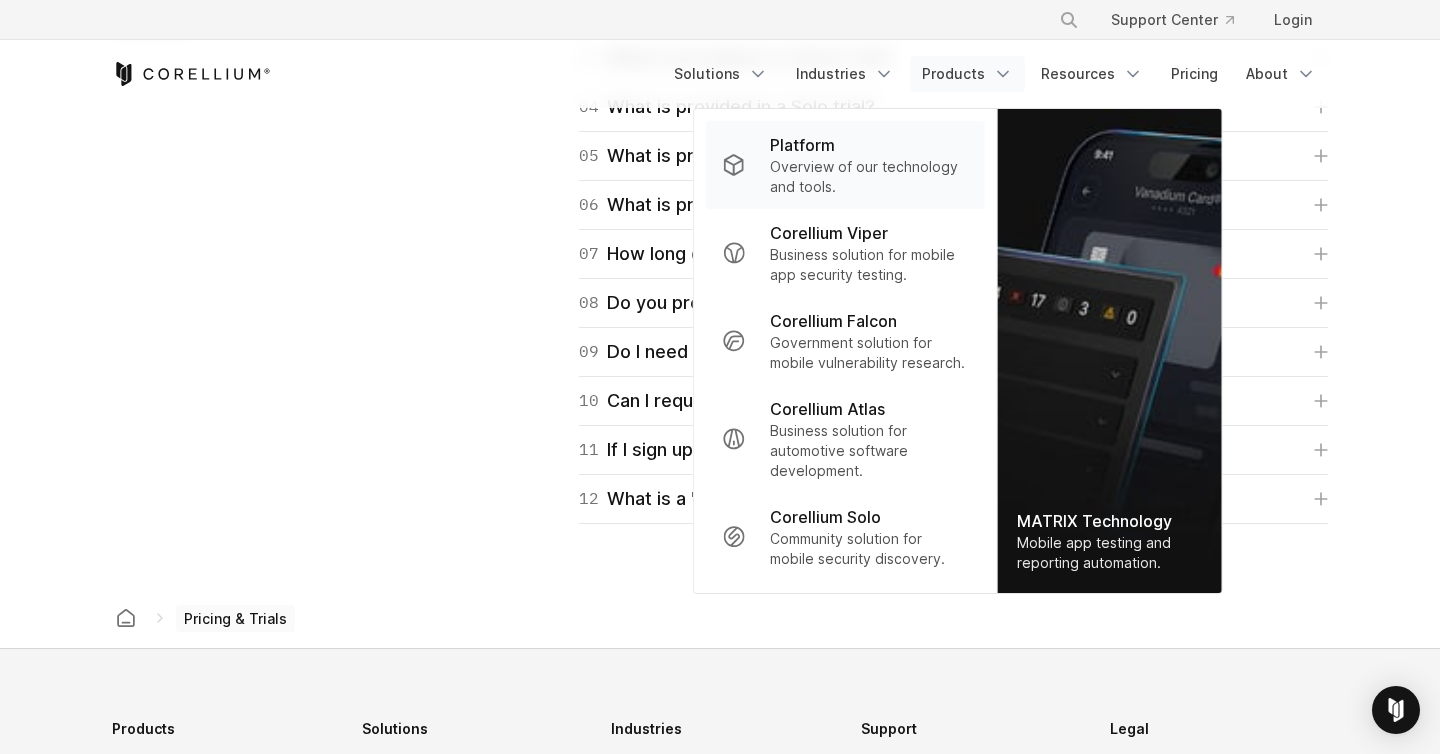 click on "Overview of our technology and tools." at bounding box center (869, 177) 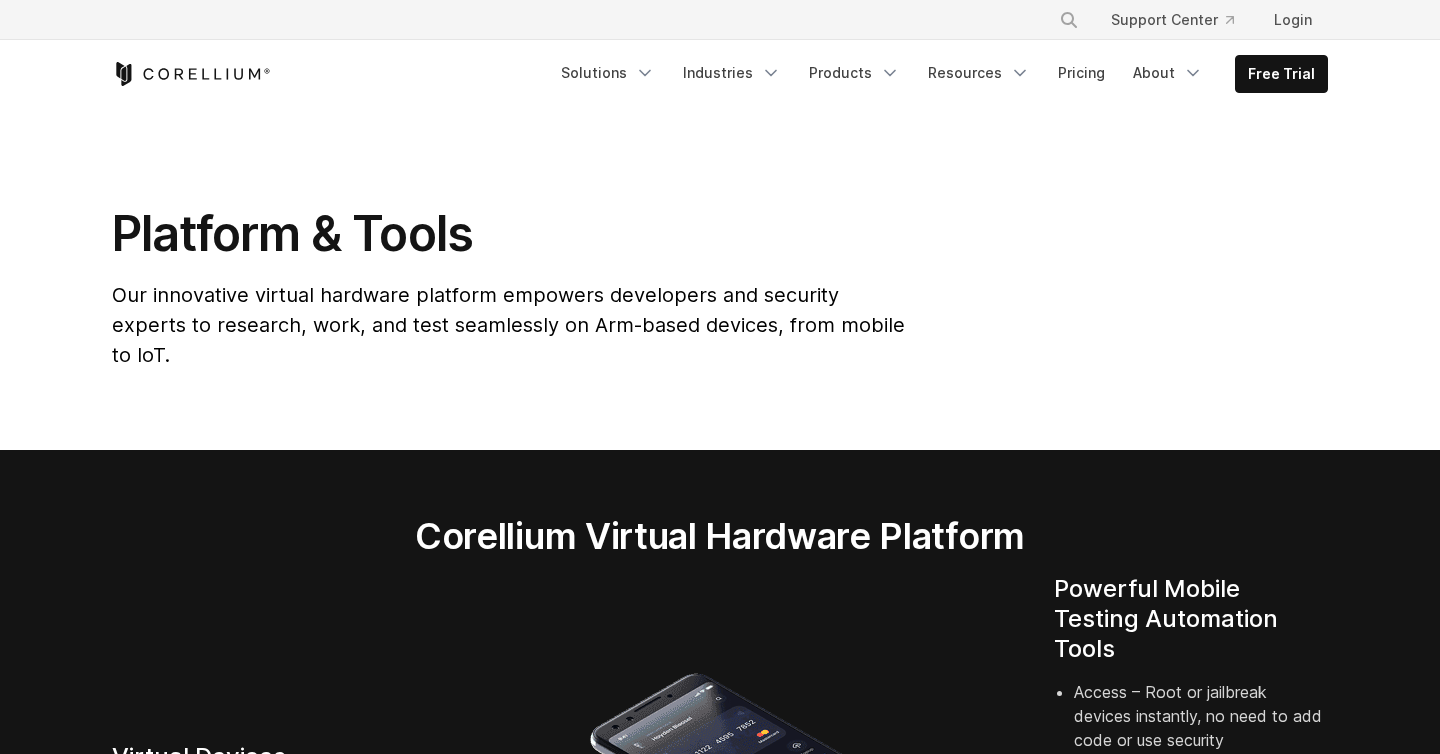 scroll, scrollTop: 0, scrollLeft: 0, axis: both 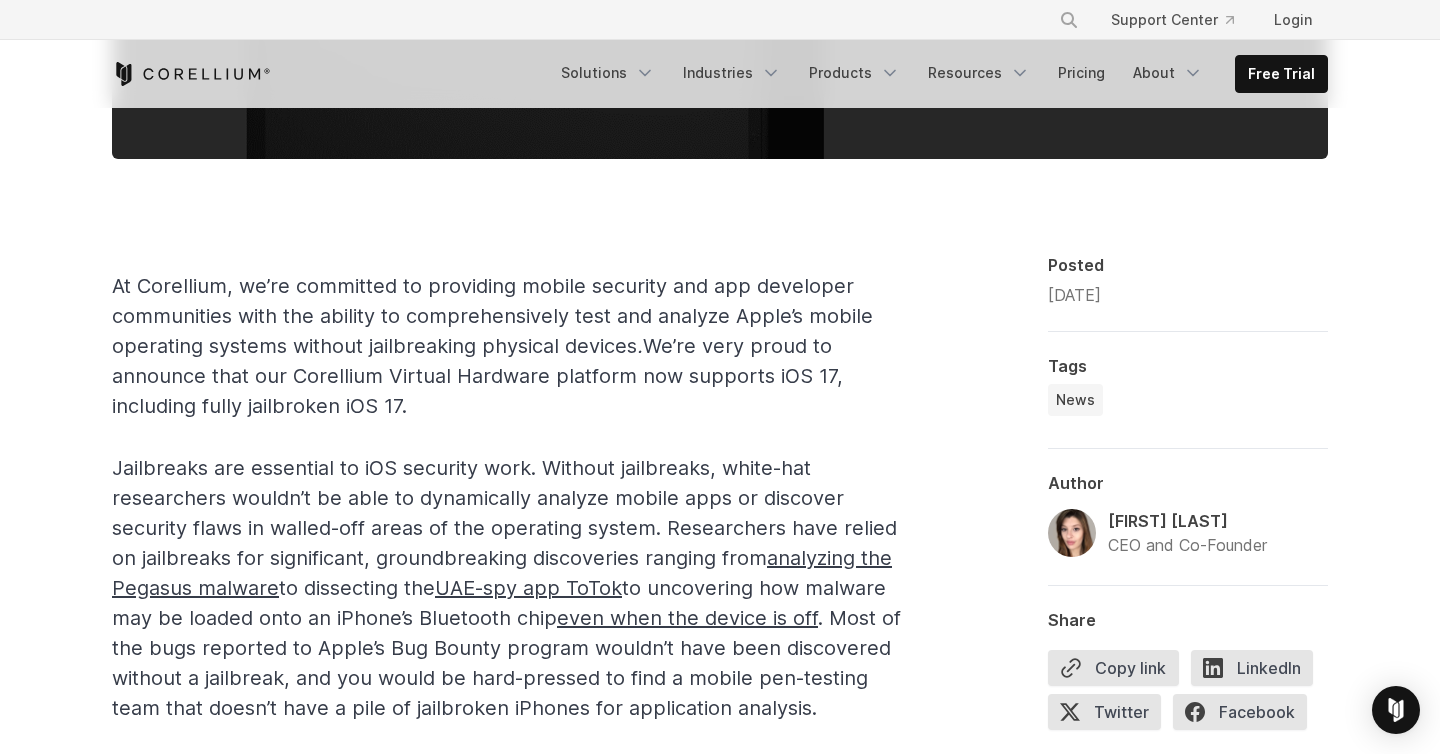click on "At Corellium, we’re committed to providing mobile security and app developer communities with the ability to comprehensively test and analyze Apple’s mobile operating systems without jailbreaking physical devices .  We’re very proud to announce that our Corellium Virtual Hardware platform now supports iOS 17, including fully jailbroken iOS 17." at bounding box center (492, 346) 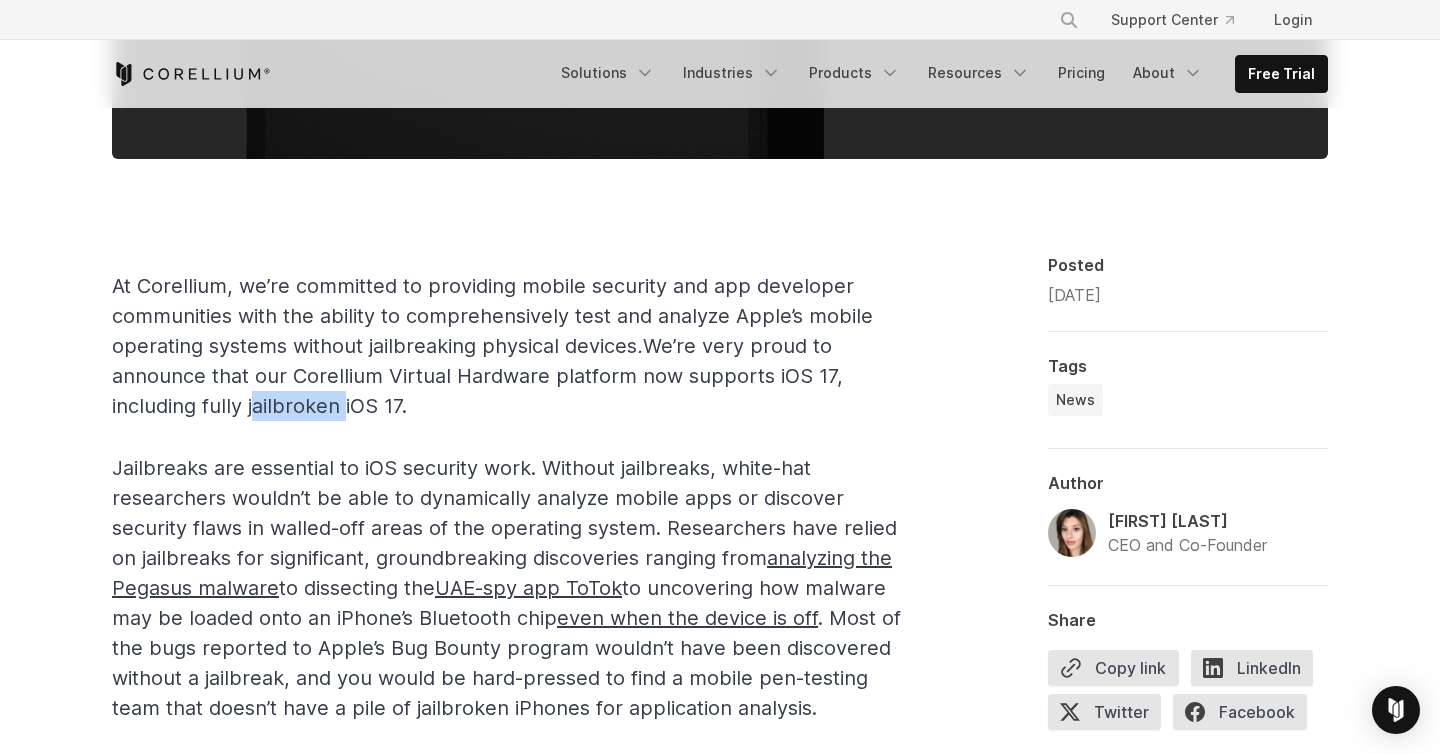 click on "At Corellium, we’re committed to providing mobile security and app developer communities with the ability to comprehensively test and analyze Apple’s mobile operating systems without jailbreaking physical devices .  We’re very proud to announce that our Corellium Virtual Hardware platform now supports iOS 17, including fully jailbroken iOS 17." at bounding box center [492, 346] 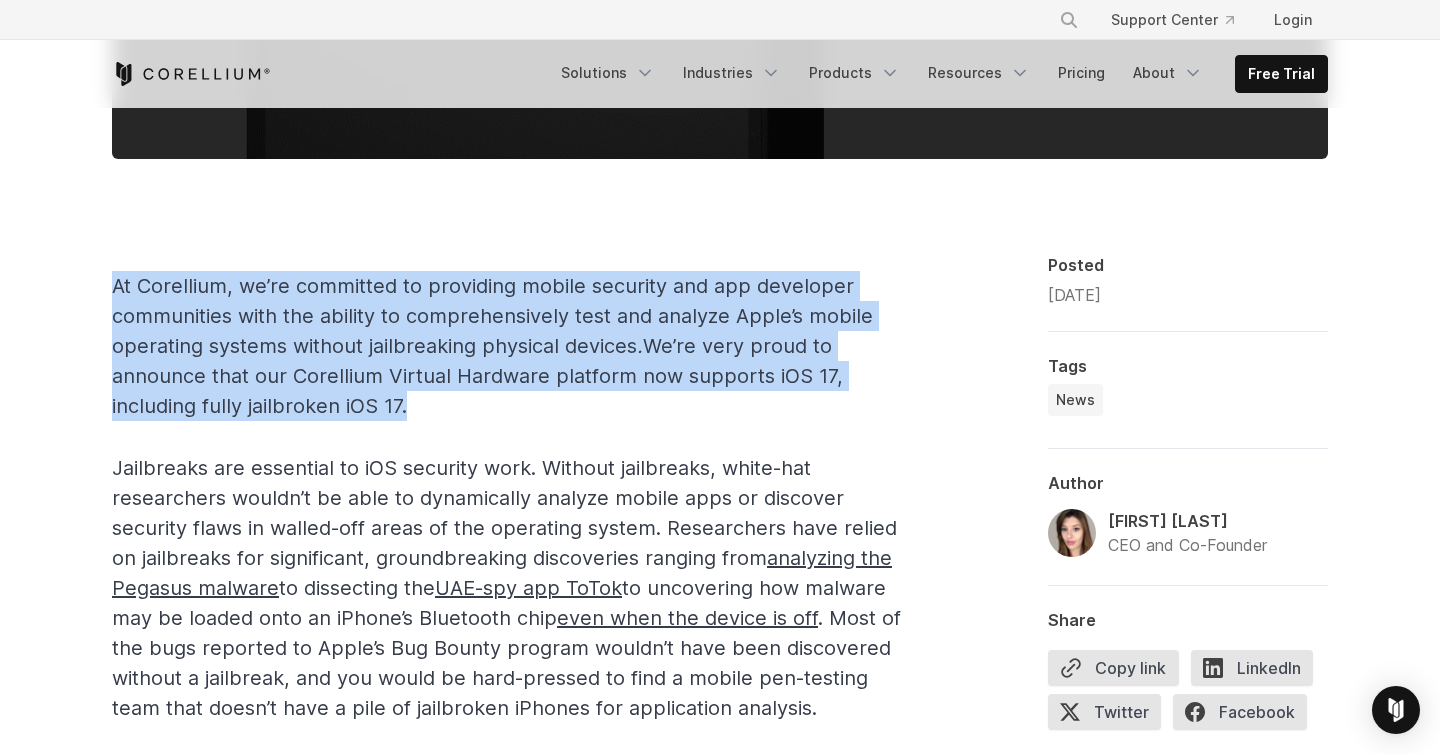 click on "At Corellium, we’re committed to providing mobile security and app developer communities with the ability to comprehensively test and analyze Apple’s mobile operating systems without jailbreaking physical devices .  We’re very proud to announce that our Corellium Virtual Hardware platform now supports iOS 17, including fully jailbroken iOS 17." at bounding box center [492, 346] 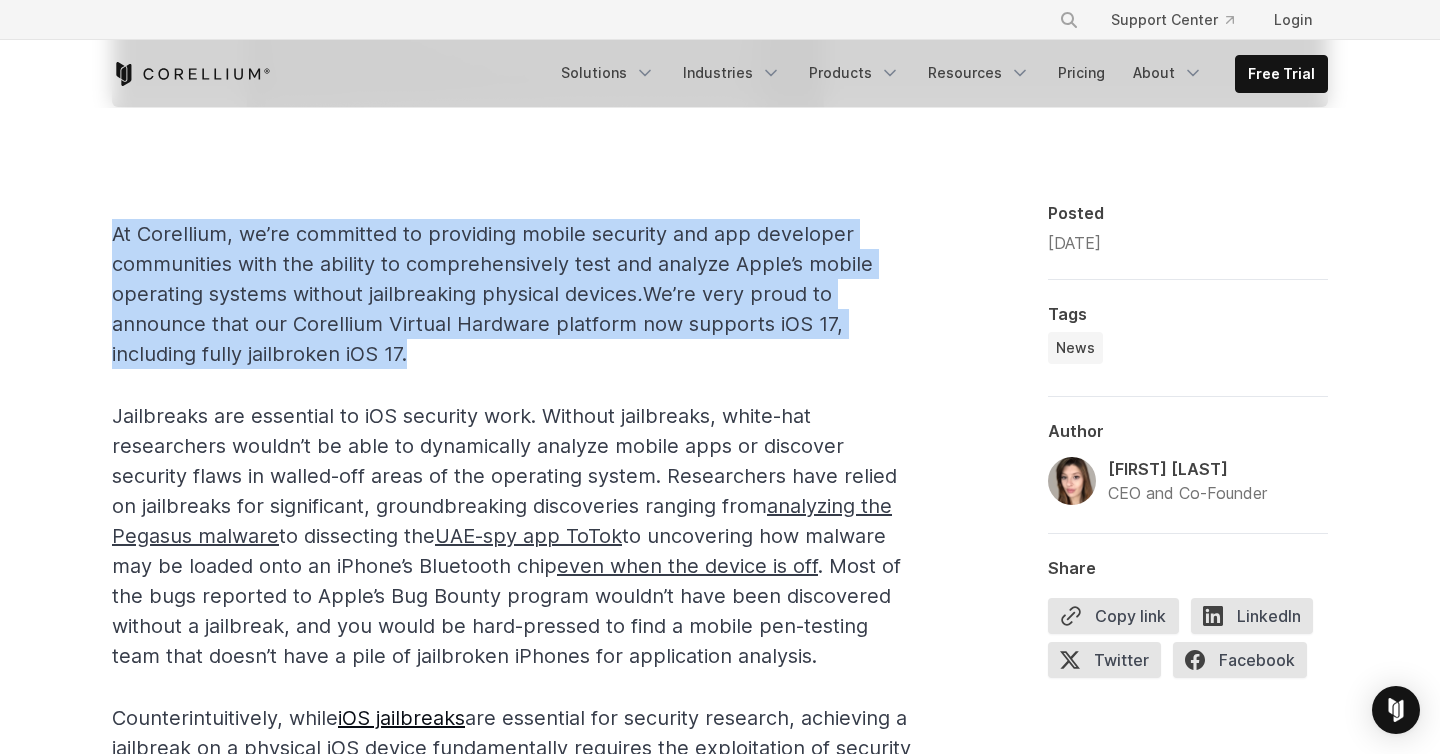 scroll, scrollTop: 1028, scrollLeft: 0, axis: vertical 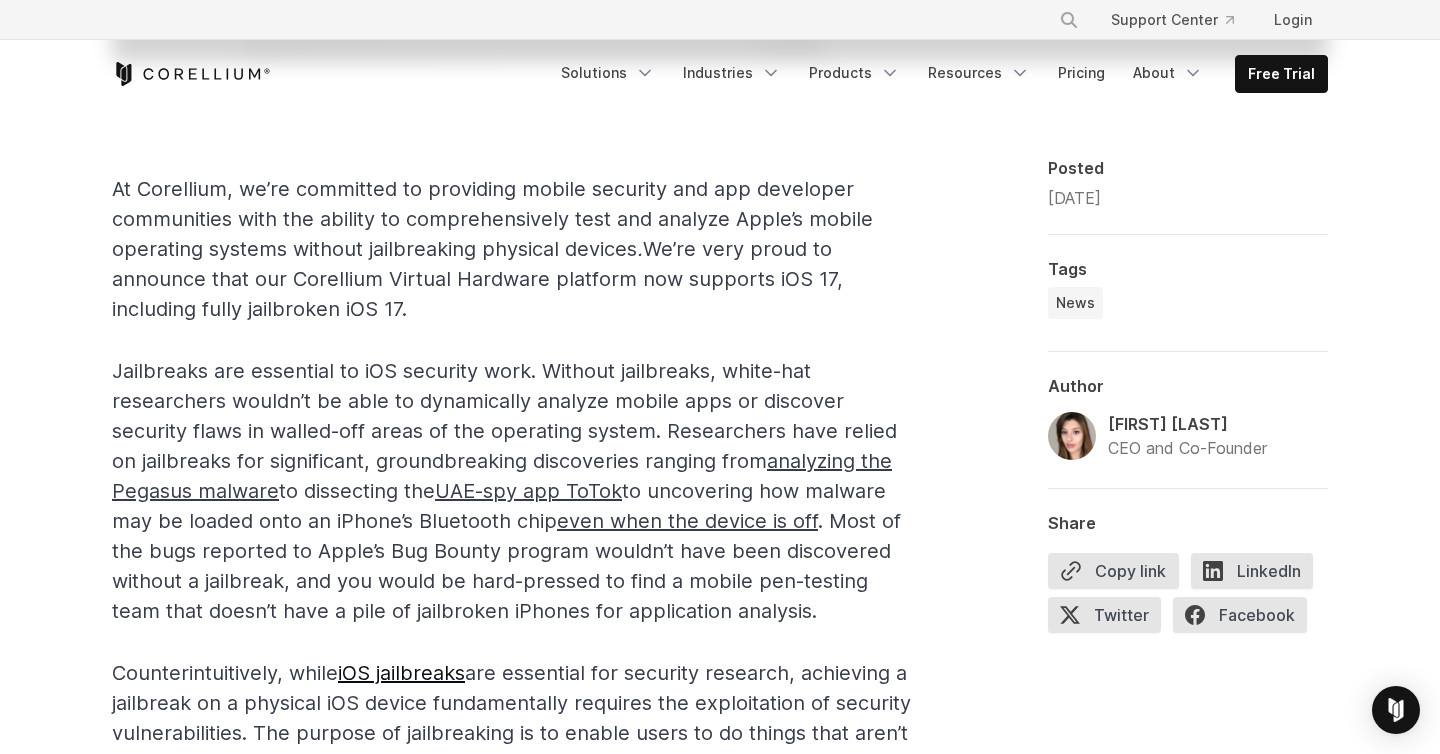 click on "Jailbreaks are essential to iOS security work. Without jailbreaks, white-hat researchers wouldn’t be able to dynamically analyze mobile apps or discover security flaws in walled-off areas of the operating system. Researchers have relied on jailbreaks for significant, groundbreaking discoveries ranging from  analyzing the Pegasus malware  to dissecting the  UAE-spy app ToTok  to uncovering how malware may be loaded onto an iPhone’s Bluetooth chip  even when the device is off . Most of the bugs reported to Apple’s Bug Bounty program wouldn’t have been discovered without a jailbreak, and you would be hard-pressed to find a mobile pen-testing team that doesn’t have a pile of jailbroken iPhones for application analysis." at bounding box center (506, 491) 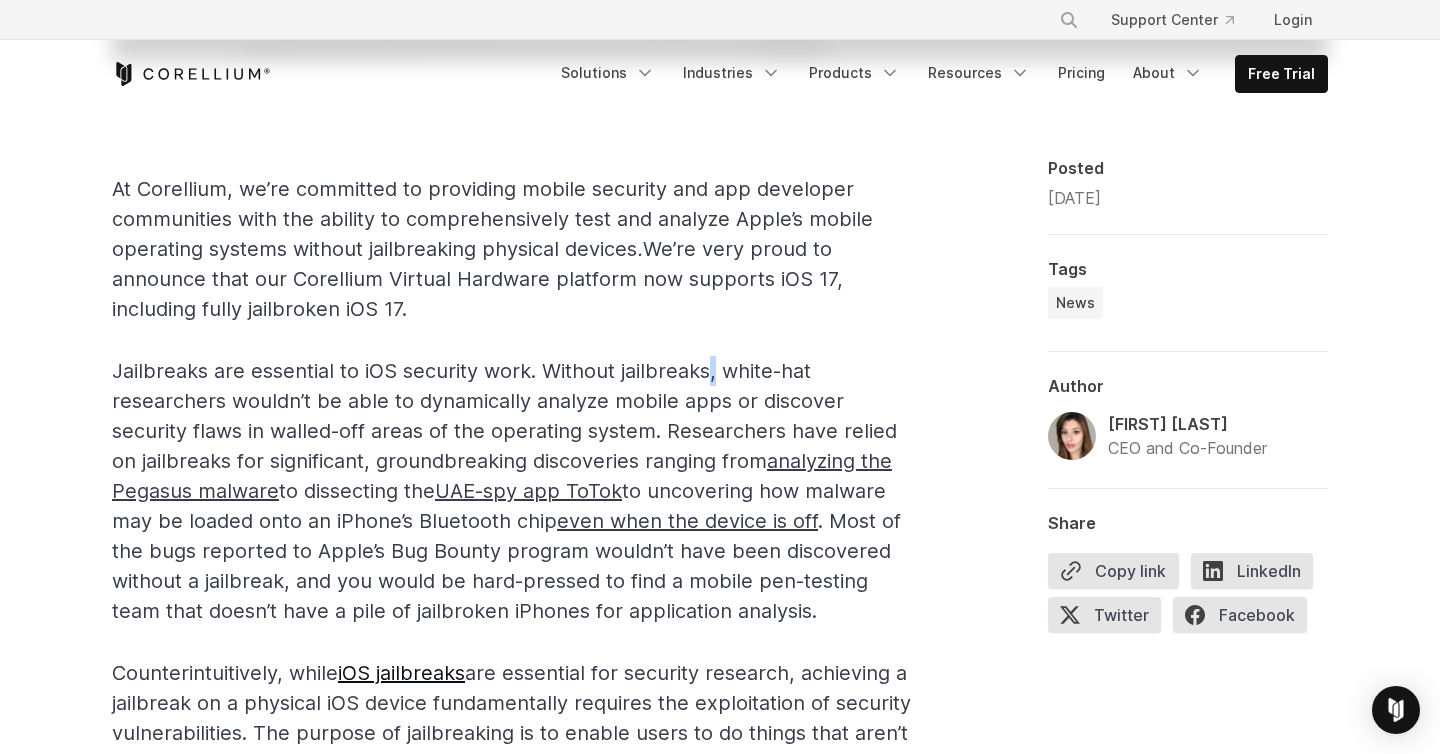 click on "Jailbreaks are essential to iOS security work. Without jailbreaks, white-hat researchers wouldn’t be able to dynamically analyze mobile apps or discover security flaws in walled-off areas of the operating system. Researchers have relied on jailbreaks for significant, groundbreaking discoveries ranging from  analyzing the Pegasus malware  to dissecting the  UAE-spy app ToTok  to uncovering how malware may be loaded onto an iPhone’s Bluetooth chip  even when the device is off . Most of the bugs reported to Apple’s Bug Bounty program wouldn’t have been discovered without a jailbreak, and you would be hard-pressed to find a mobile pen-testing team that doesn’t have a pile of jailbroken iPhones for application analysis." at bounding box center [506, 491] 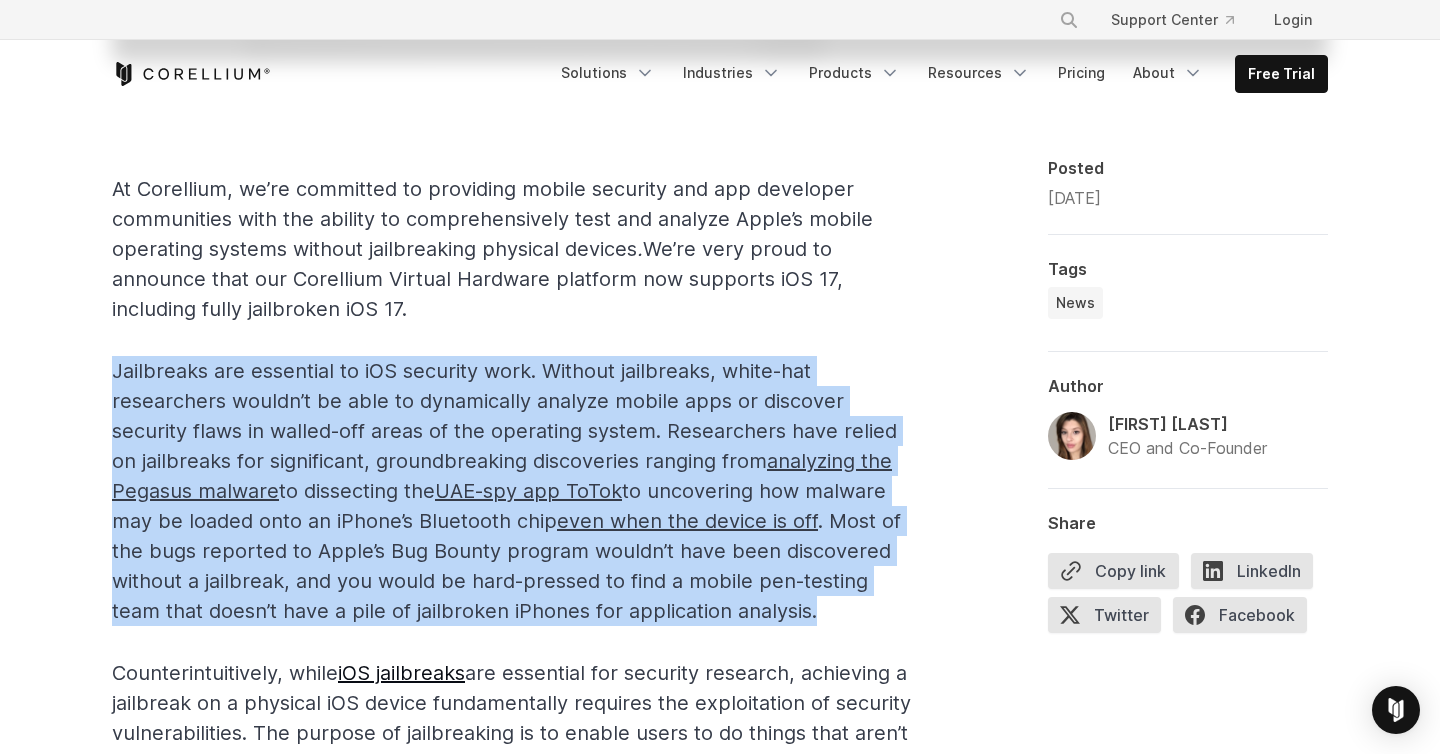 click on "Jailbreaks are essential to iOS security work. Without jailbreaks, white-hat researchers wouldn’t be able to dynamically analyze mobile apps or discover security flaws in walled-off areas of the operating system. Researchers have relied on jailbreaks for significant, groundbreaking discoveries ranging from  analyzing the Pegasus malware  to dissecting the  UAE-spy app ToTok  to uncovering how malware may be loaded onto an iPhone’s Bluetooth chip  even when the device is off . Most of the bugs reported to Apple’s Bug Bounty program wouldn’t have been discovered without a jailbreak, and you would be hard-pressed to find a mobile pen-testing team that doesn’t have a pile of jailbroken iPhones for application analysis." at bounding box center [506, 491] 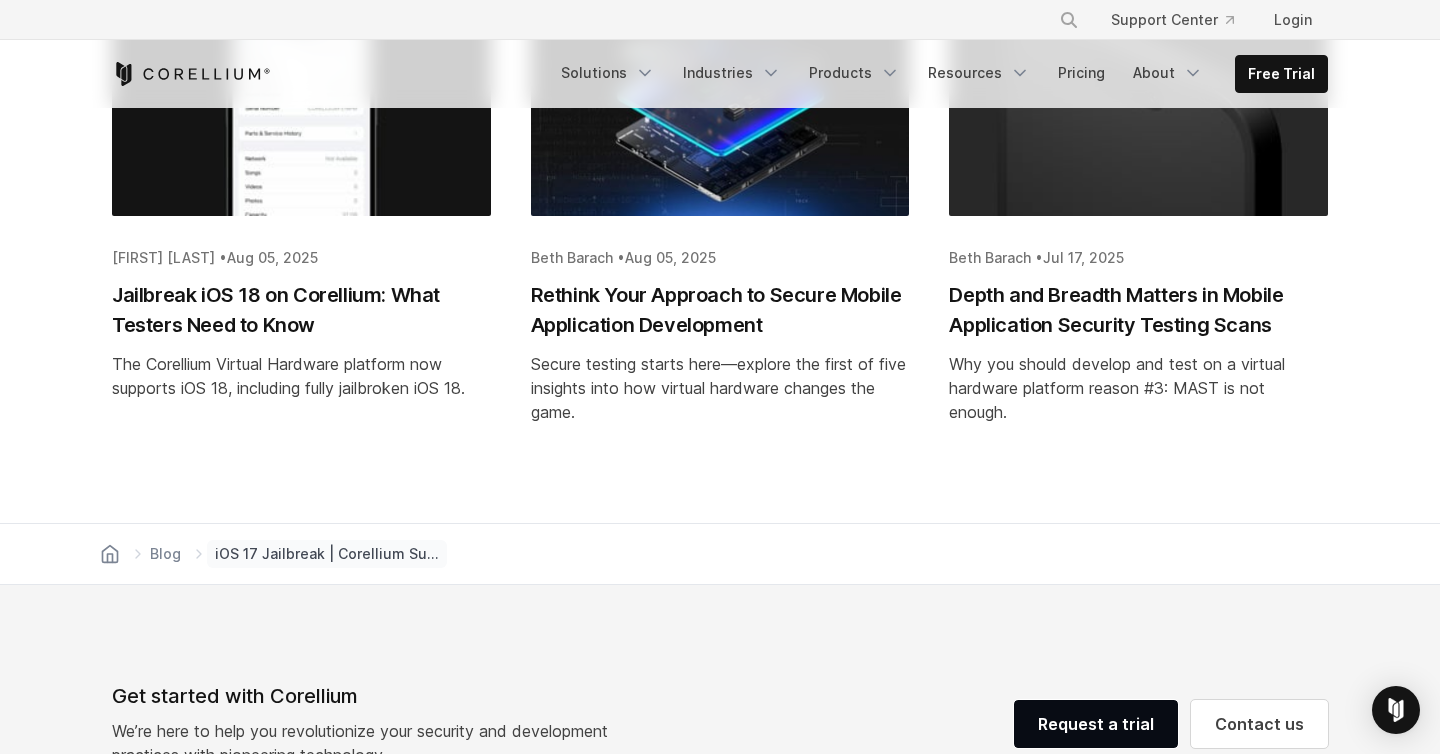 scroll, scrollTop: 5172, scrollLeft: 0, axis: vertical 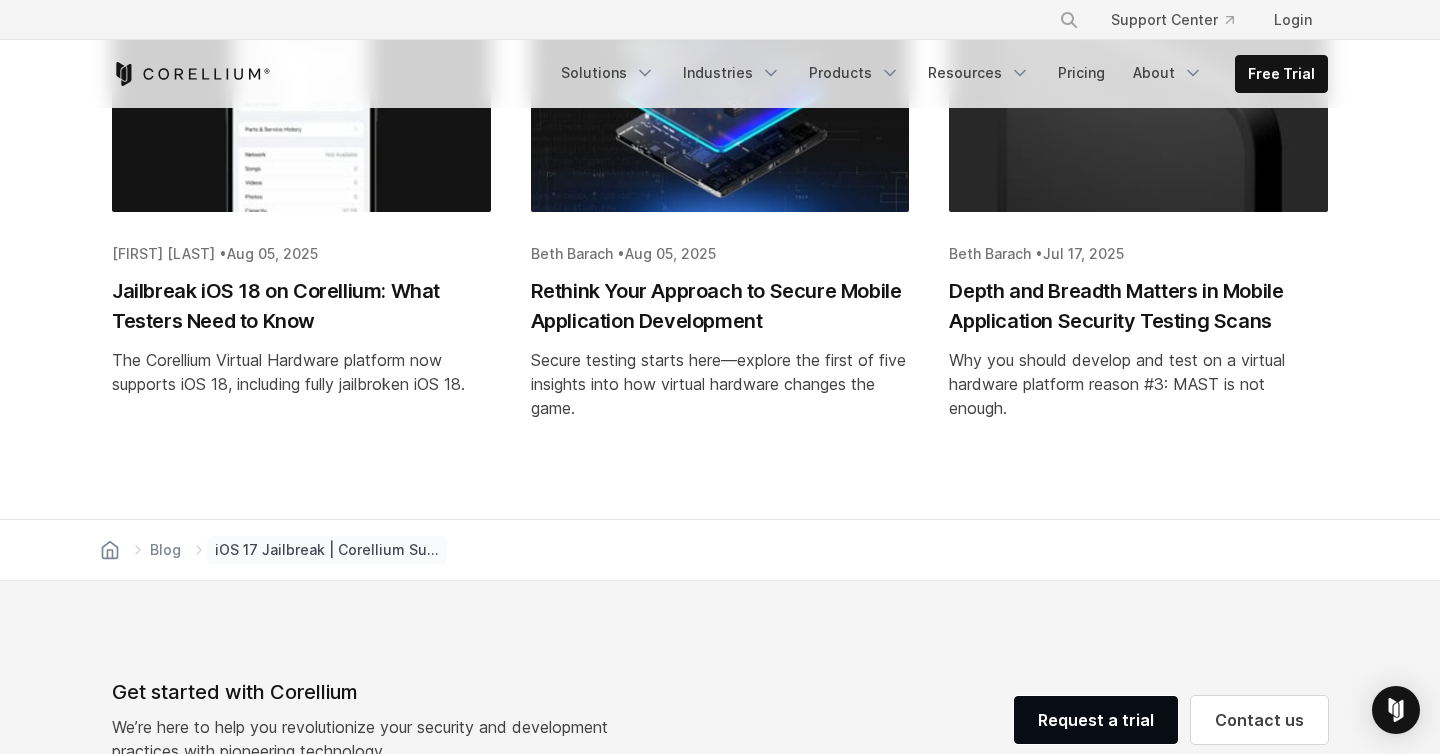 click on "Jailbreak iOS 18 on Corellium: What Testers Need to Know" at bounding box center (301, 306) 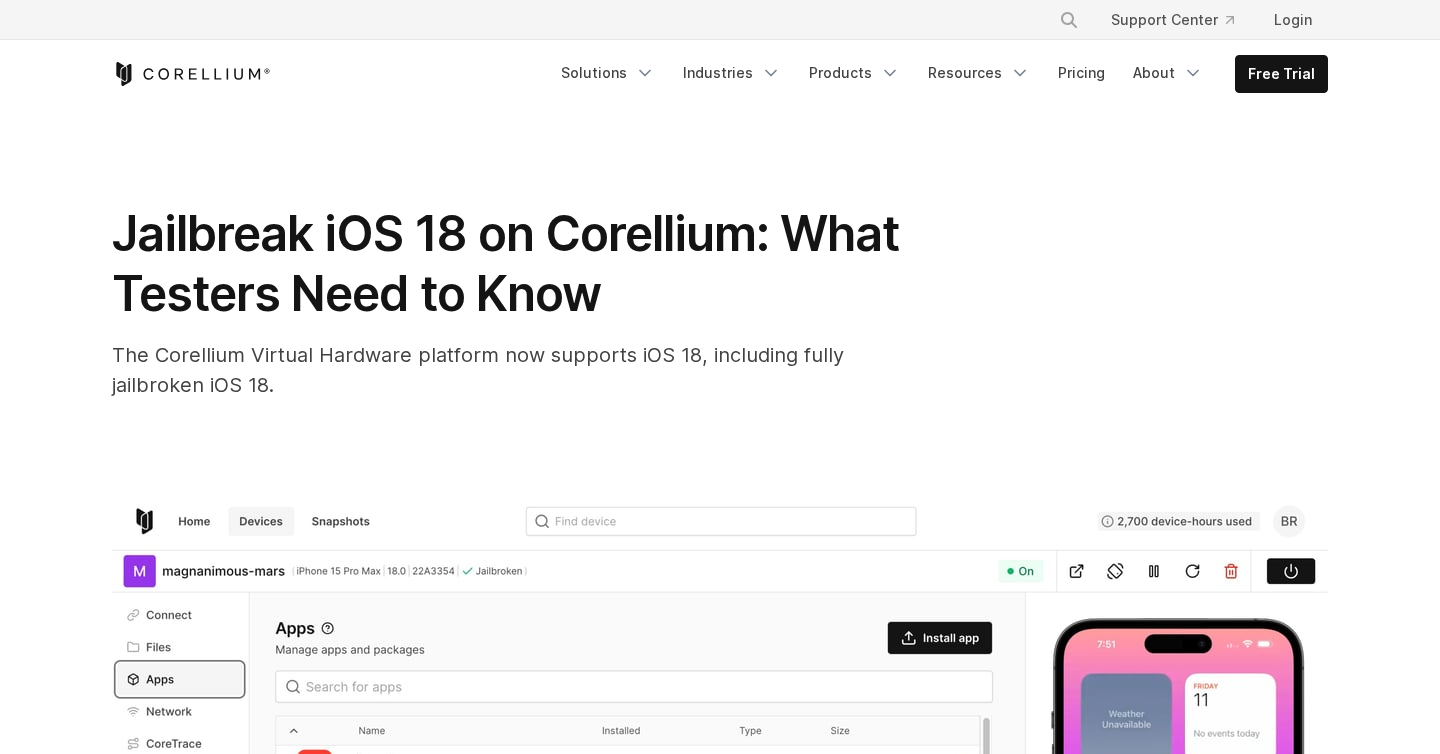 scroll, scrollTop: 0, scrollLeft: 0, axis: both 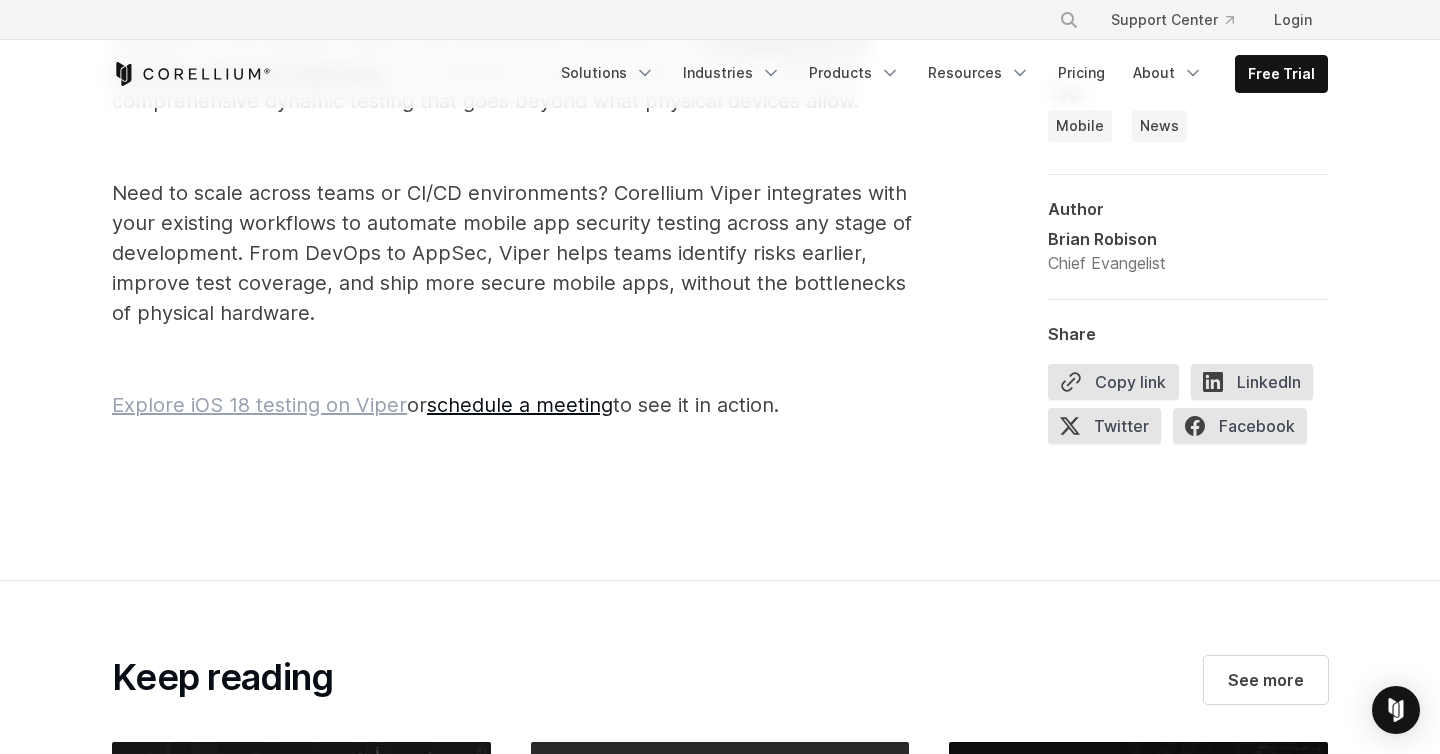 click on "Explore iOS 18 testing on Viper" at bounding box center (259, 405) 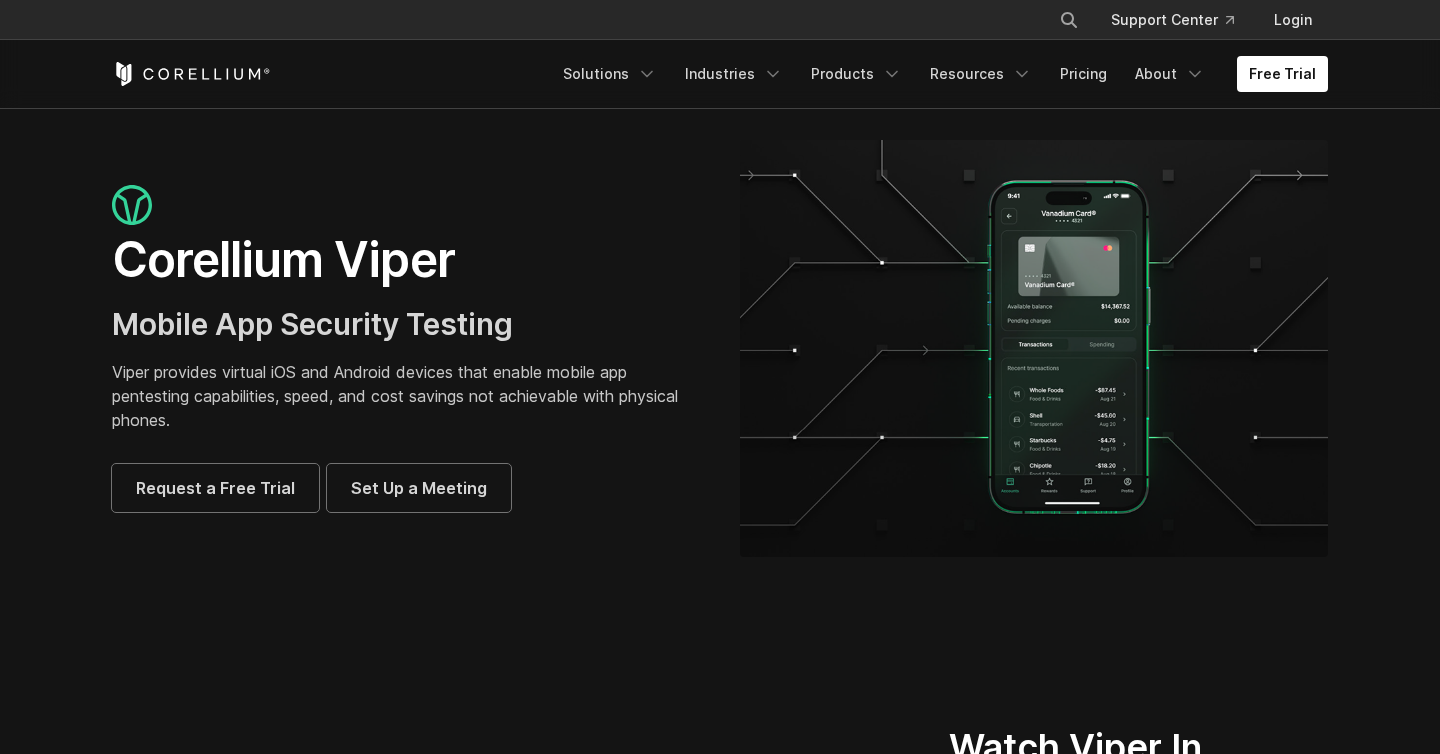 scroll, scrollTop: 0, scrollLeft: 0, axis: both 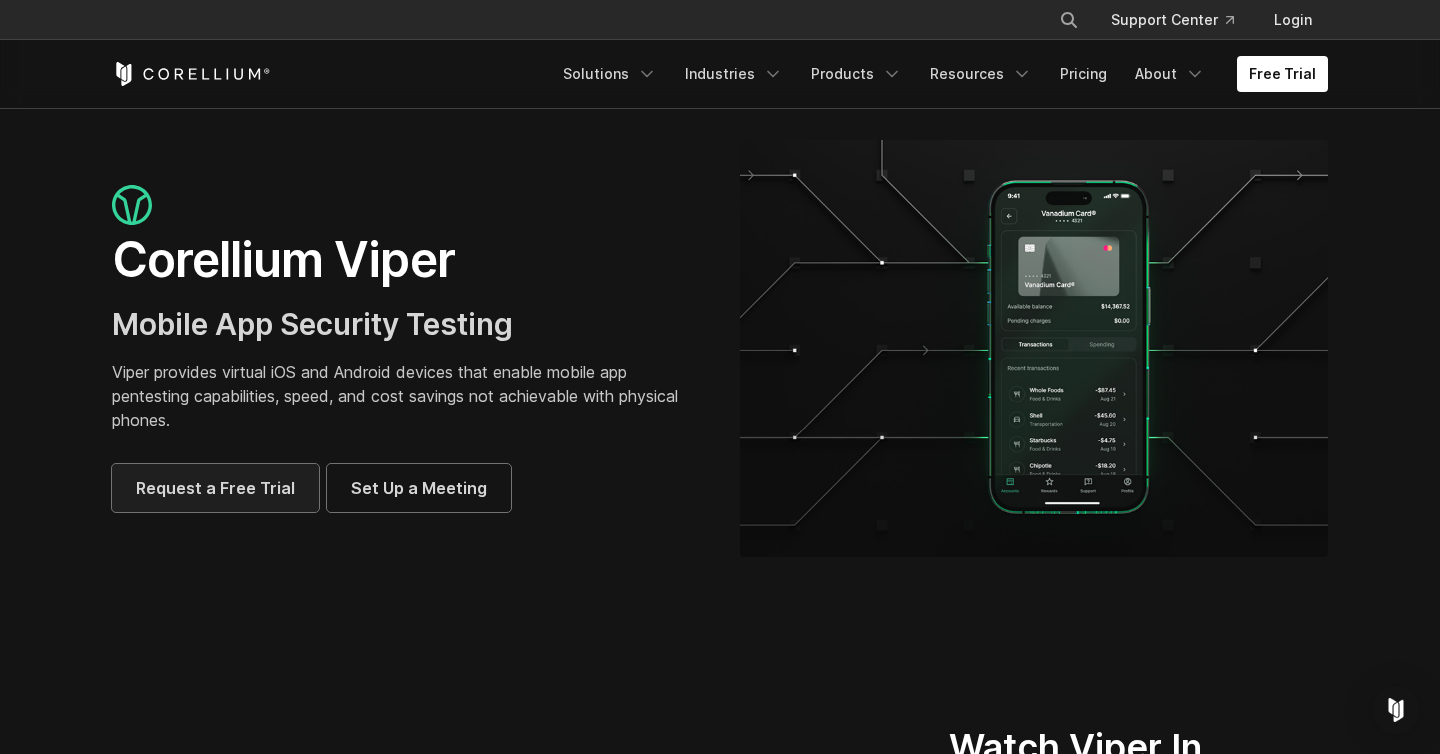 click on "Request a Free Trial" at bounding box center [215, 488] 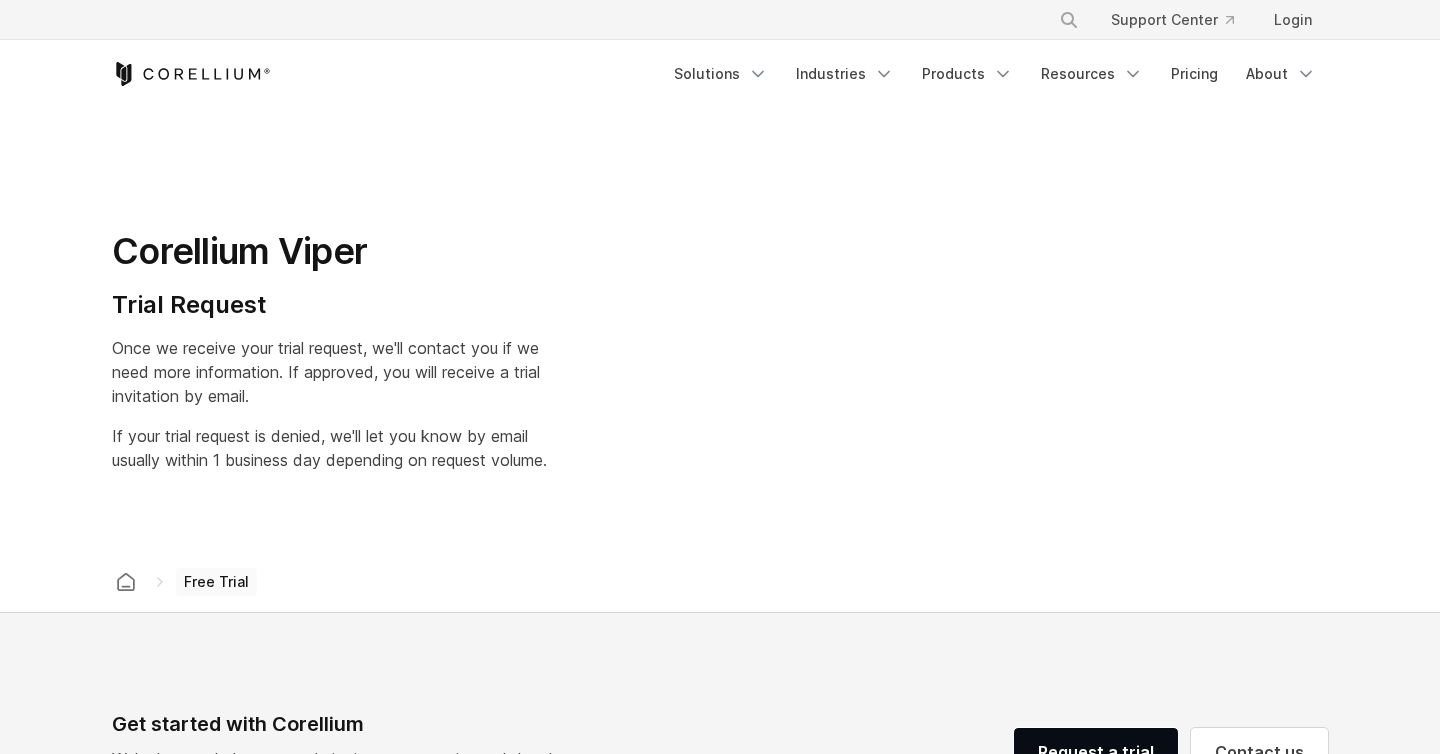 scroll, scrollTop: 0, scrollLeft: 0, axis: both 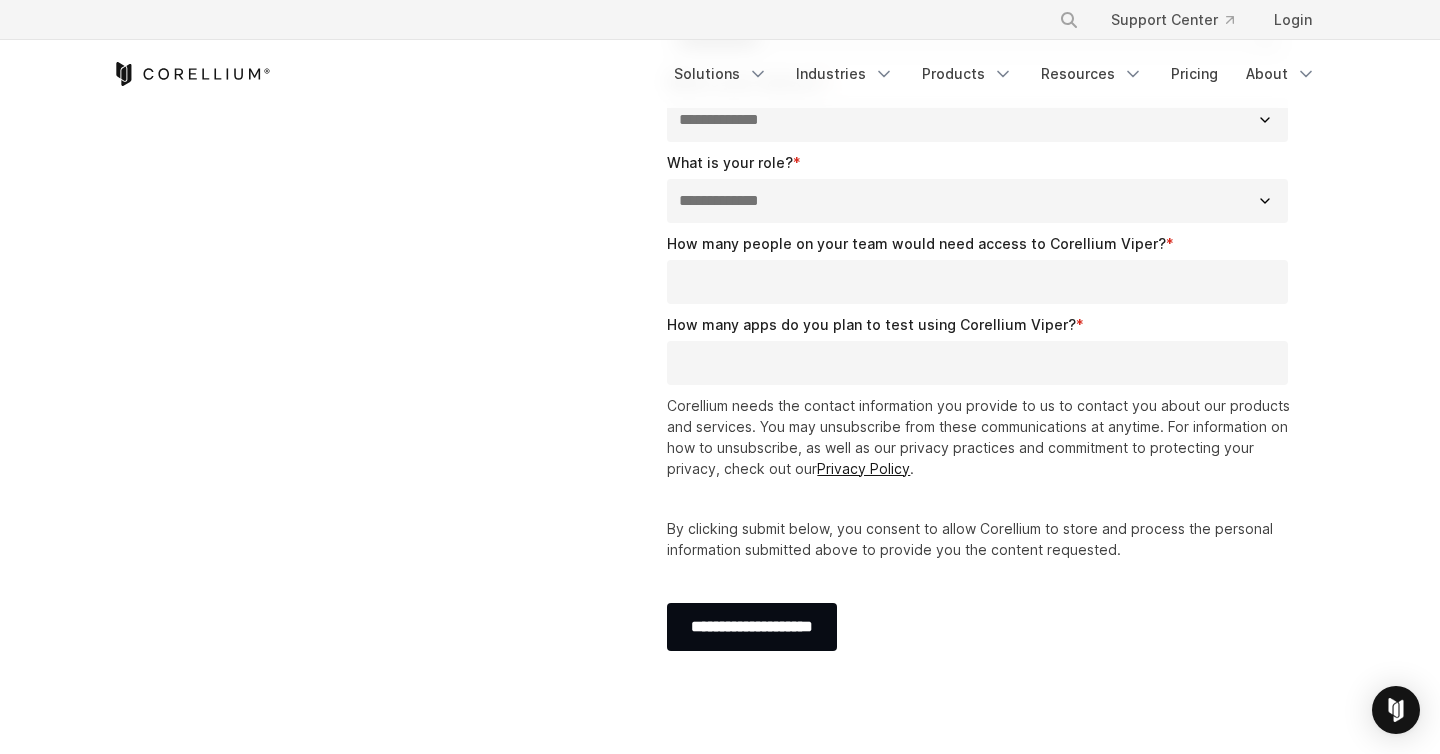 click on "How many apps do you plan to test using Corellium Viper?  *" at bounding box center (977, 363) 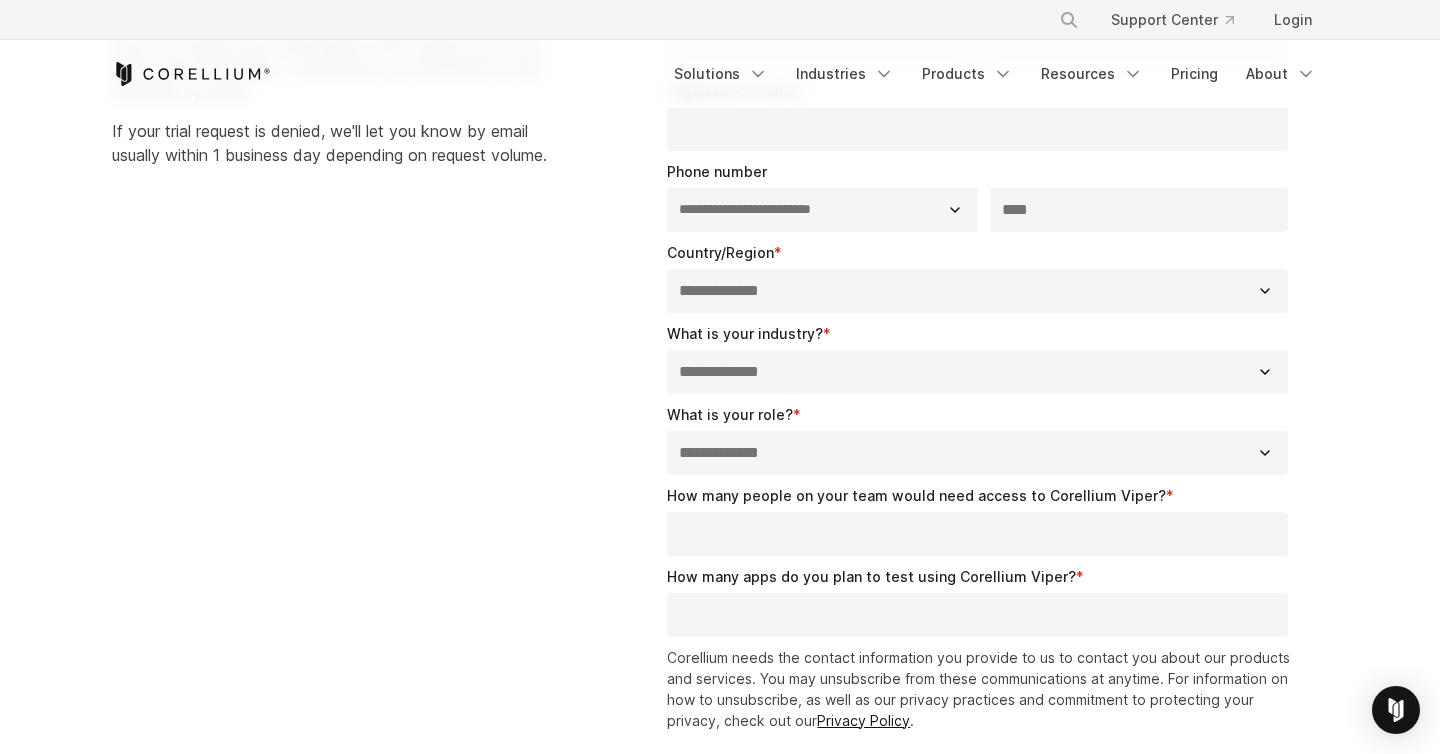 scroll, scrollTop: 0, scrollLeft: 0, axis: both 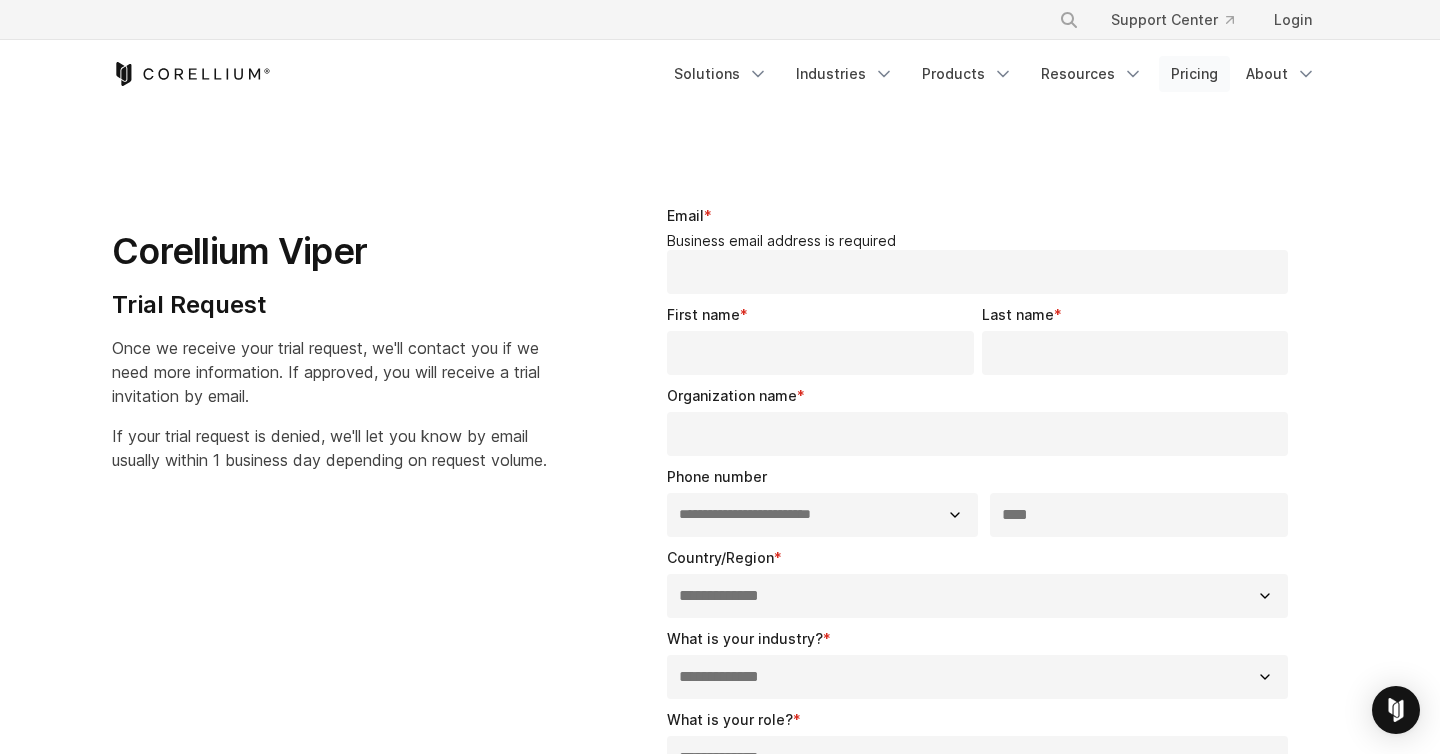 click on "Pricing" at bounding box center (1194, 74) 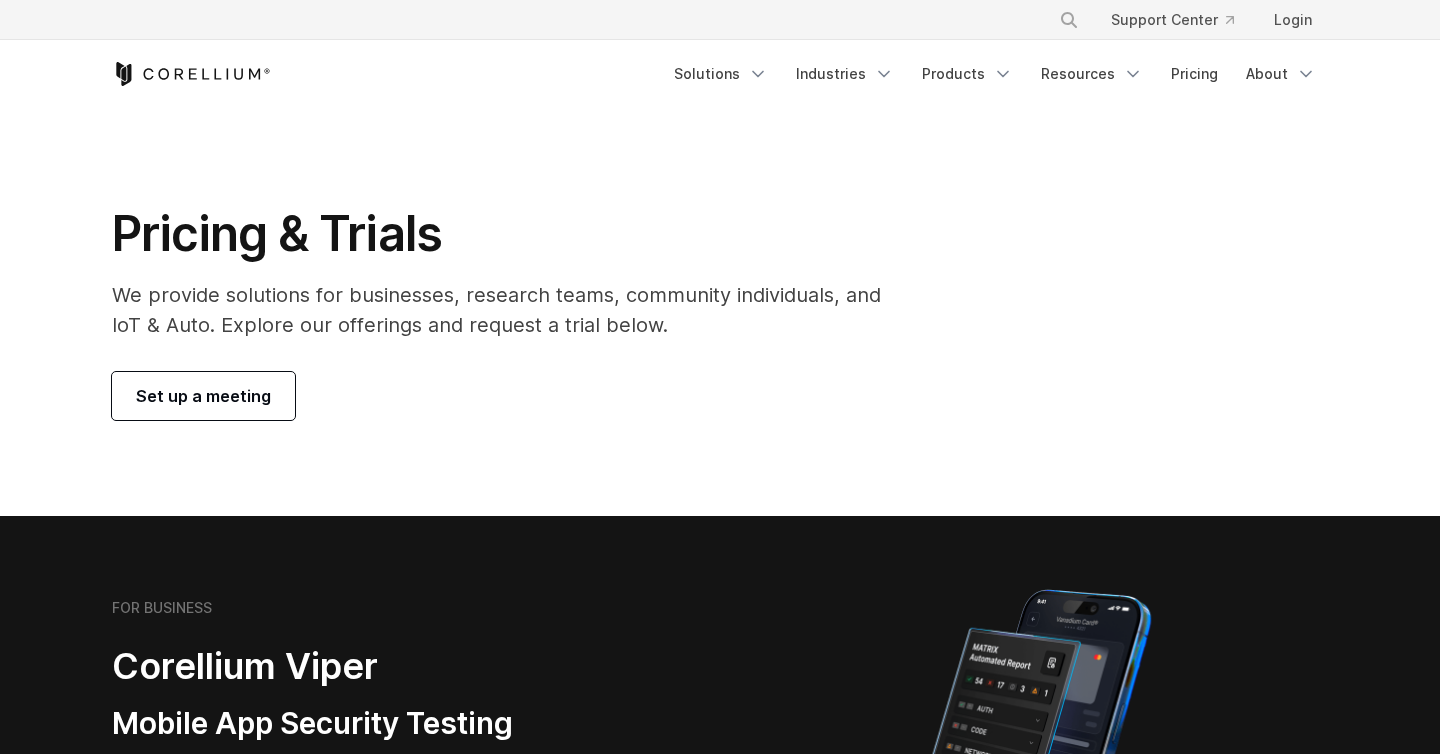 scroll, scrollTop: 0, scrollLeft: 0, axis: both 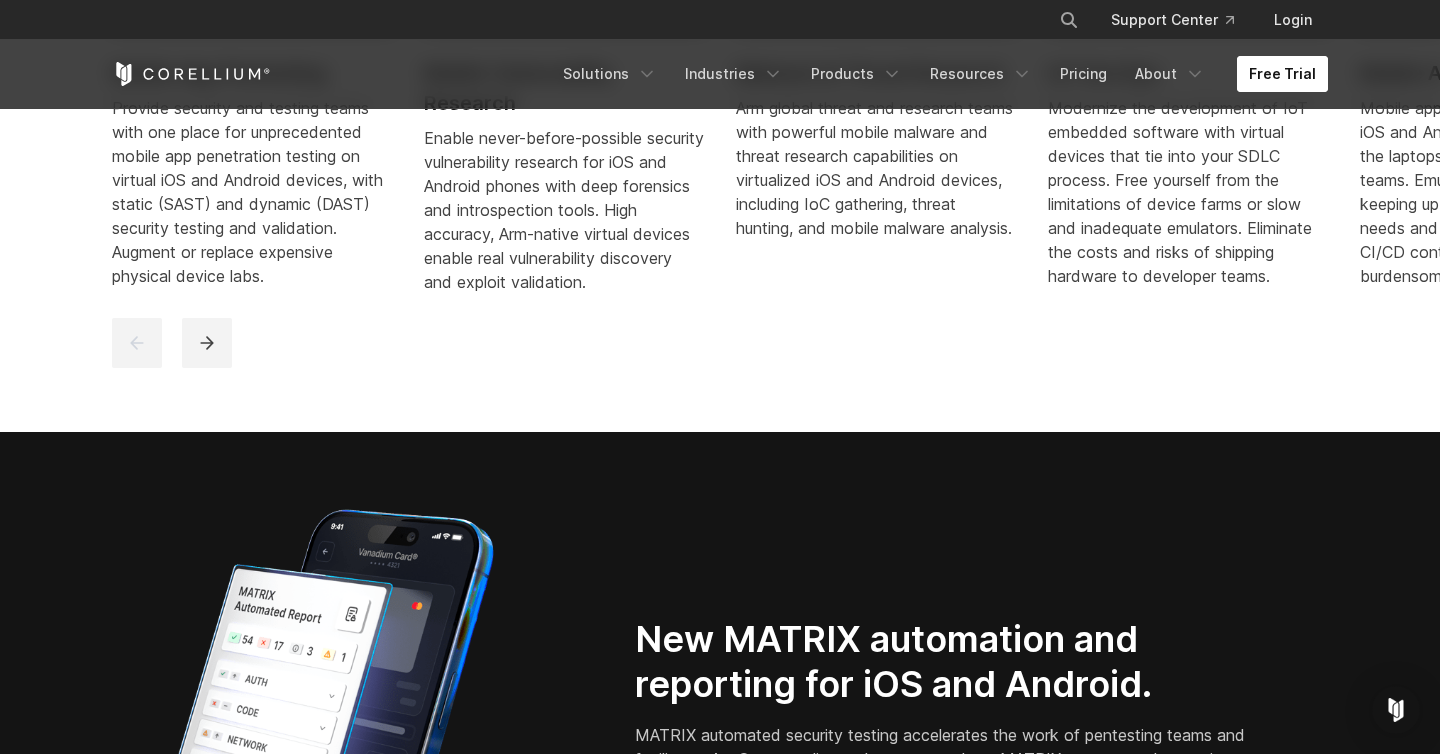 click on "Free Trial" at bounding box center [1282, 74] 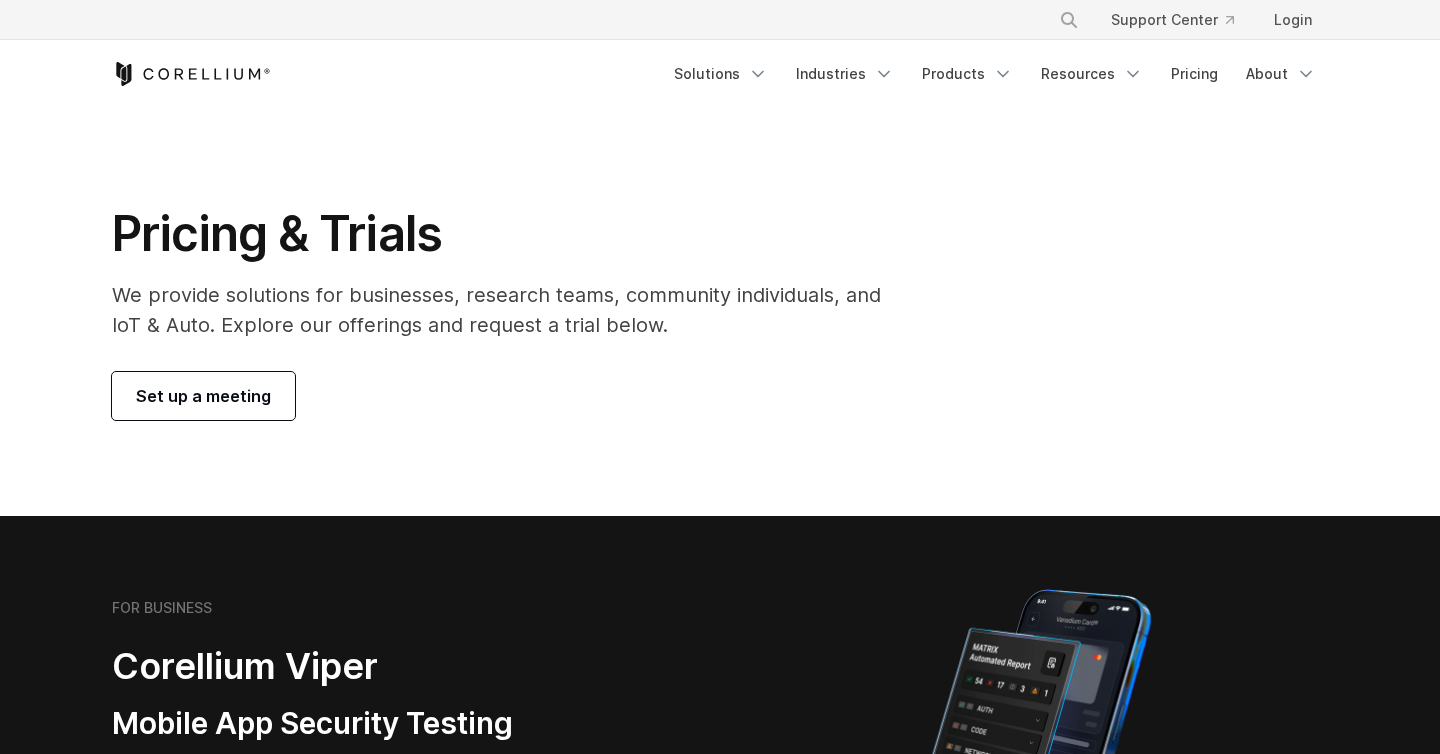 scroll, scrollTop: 0, scrollLeft: 0, axis: both 